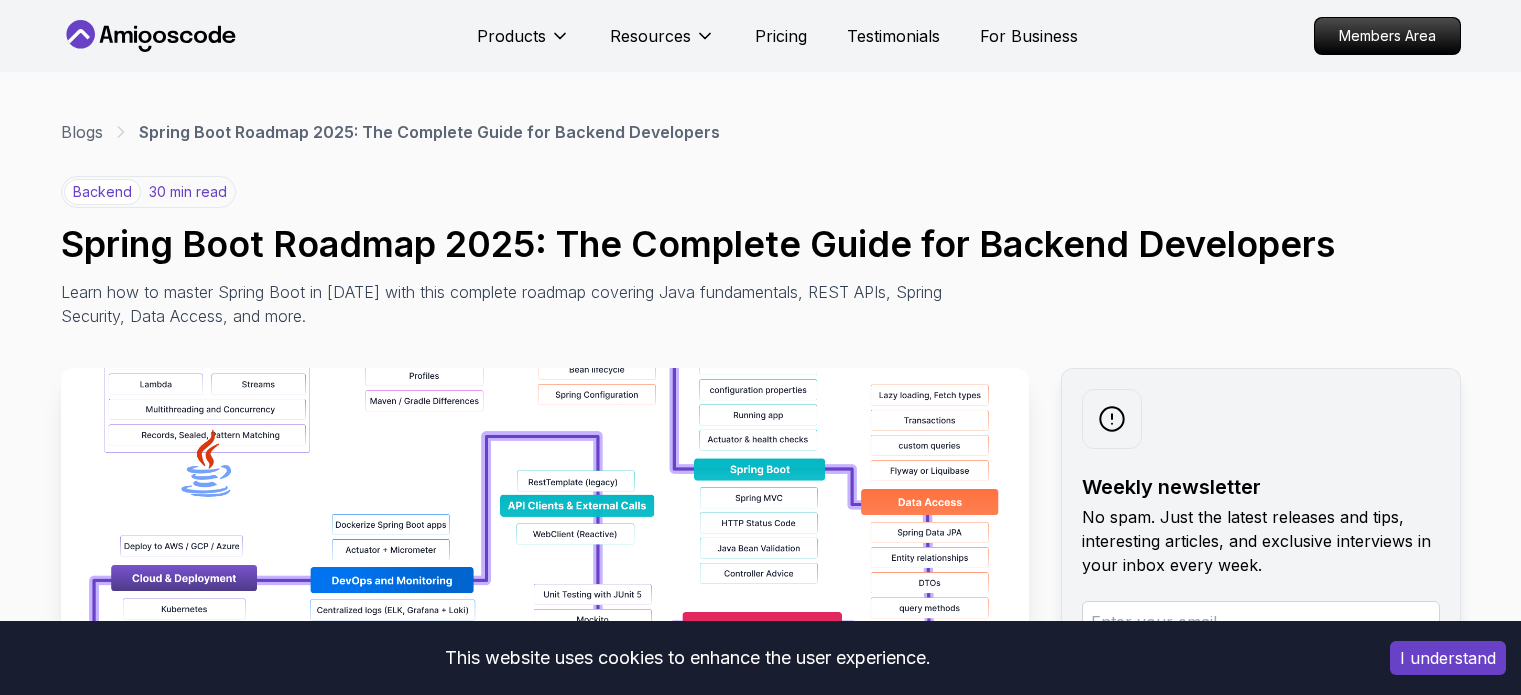 scroll, scrollTop: 600, scrollLeft: 0, axis: vertical 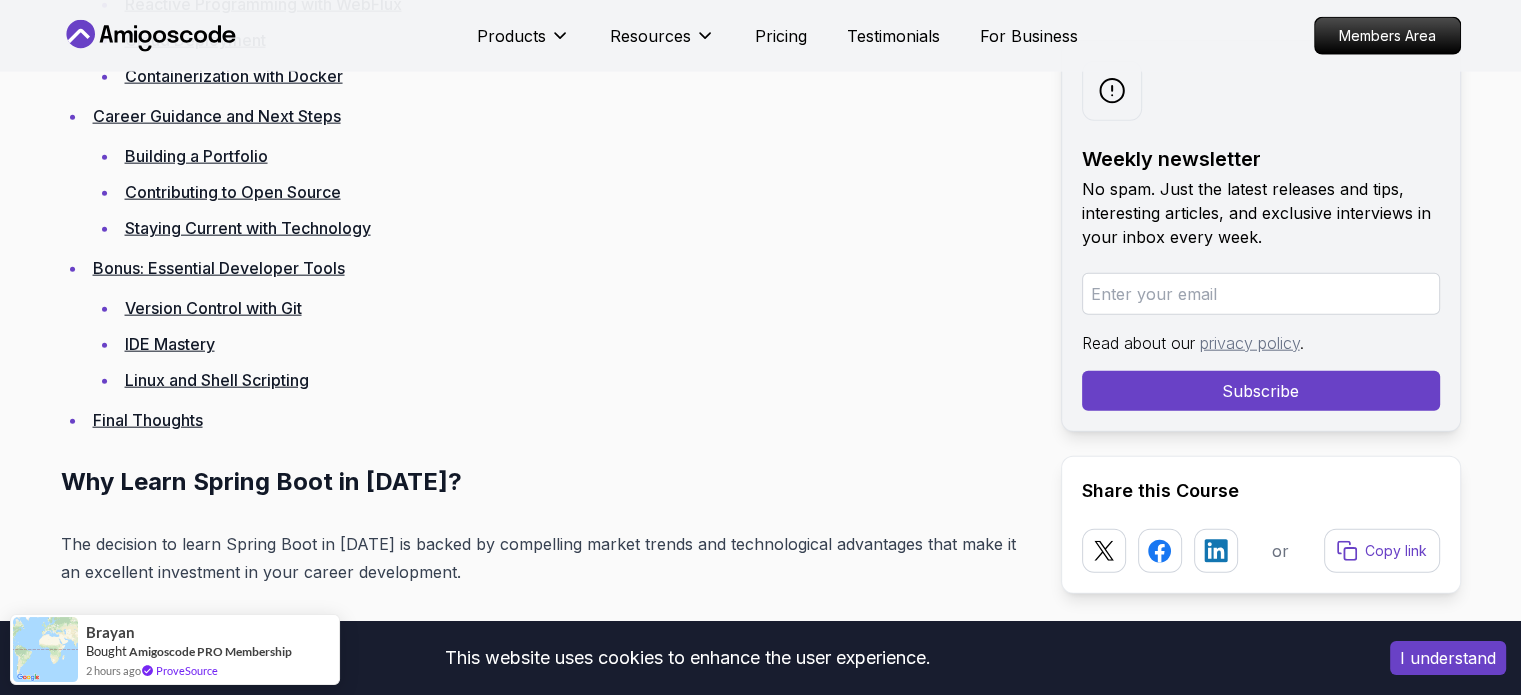 click on "I understand" at bounding box center [1448, 658] 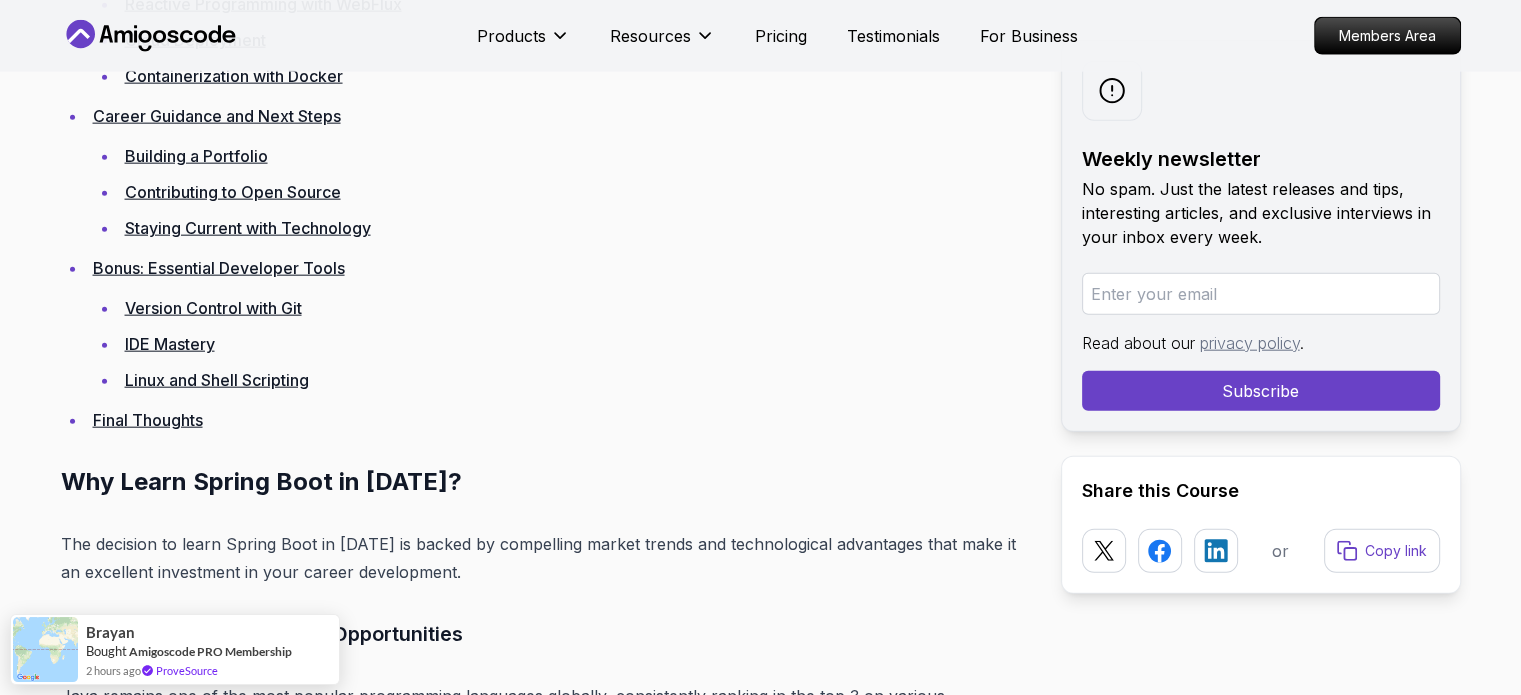 click on "Published By:  Nelson Djalo  |   Date:  April 28, 2025 Introduction
Spring Boot remains one of the most powerful and widely adopted frameworks for Java developers in 2025. With its ability to simplify the development of production-ready applications, Spring Boot has become the de facto standard for building enterprise-grade backend systems. The framework's convention-over-configuration approach, combined with its extensive ecosystem, makes it an essential skill for any backend developer.
In 2025, mastering Spring Boot is crucial if you want to succeed as a backend developer. The demand for Spring Boot developers continues to grow as more companies adopt microservices architectures and cloud-native development practices. Whether you're a beginner looking to start your backend development journey or an experienced developer wanting to enhance your skills, this comprehensive roadmap will guide you through every step of mastering Spring Boot.
Table of Contents
Why Learn Spring Boot in 2025?" at bounding box center (761, 8340) 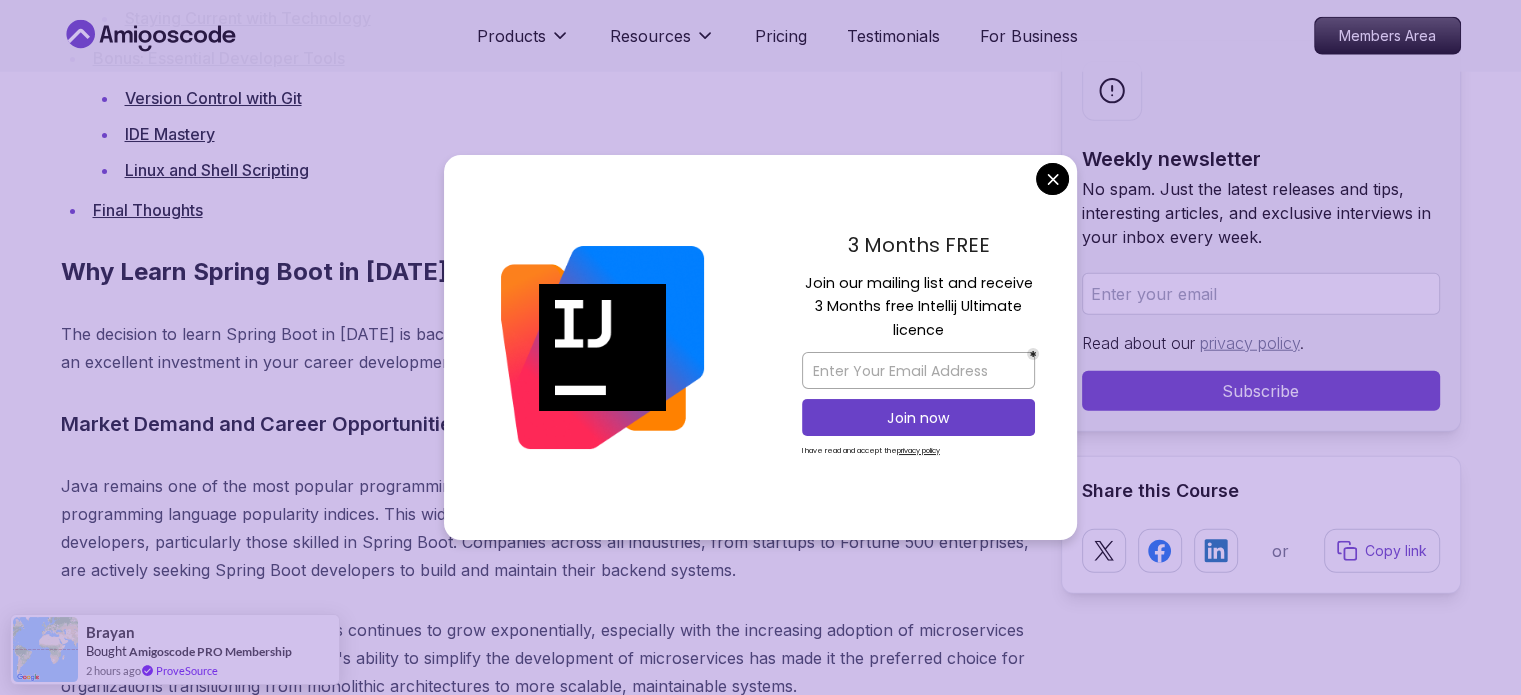 scroll, scrollTop: 4900, scrollLeft: 0, axis: vertical 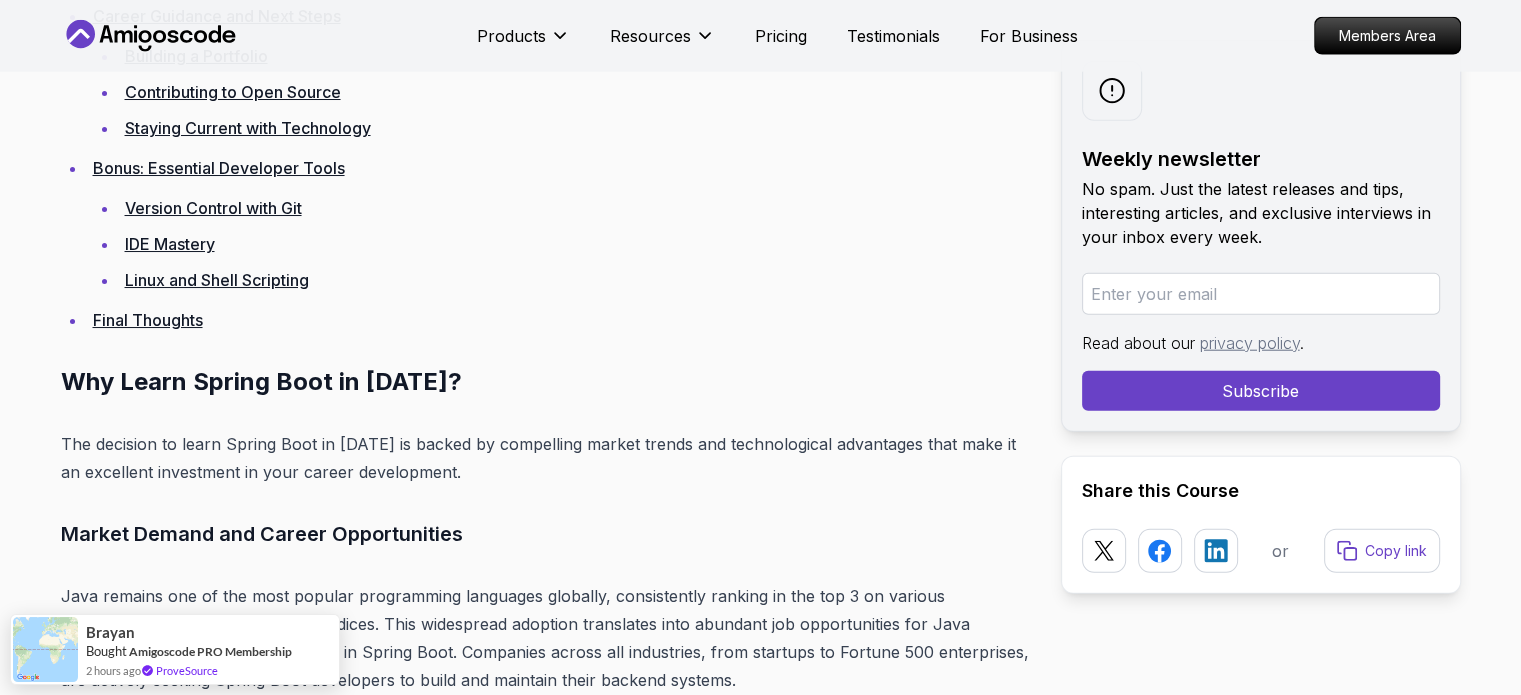 click on "Products Resources Pricing Testimonials For Business Members Area Products Resources Pricing Testimonials For Business Members Area Blogs Spring Boot Roadmap 2025: The Complete Guide for Backend Developers backend 30 min read Spring Boot Roadmap 2025: The Complete Guide for Backend Developers Learn how to master Spring Boot in 2025 with this complete roadmap covering Java fundamentals, REST APIs, Spring Security, Data Access, and more. Weekly newsletter No spam. Just the latest releases and tips, interesting articles, and exclusive interviews in your inbox every week. Read about our   privacy policy . Subscribe Share this Course or Copy link Published By:  Nelson Djalo  |   Date:  April 28, 2025 Introduction
The Spring Boot ecosystem has evolved significantly over the past few years, with new features like native compilation, improved performance, and enhanced cloud integration. Understanding these developments and how they impact application development is essential for staying current in the field." at bounding box center (760, 8608) 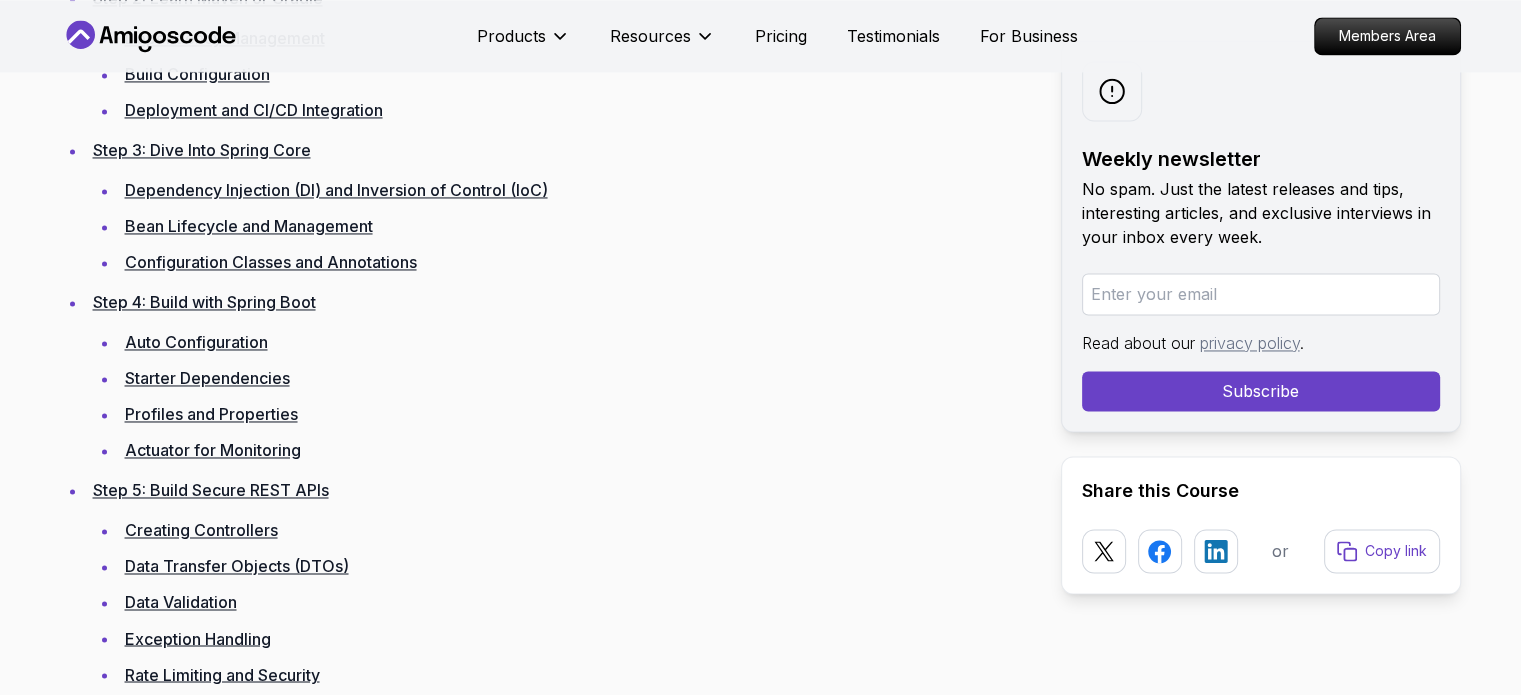 scroll, scrollTop: 3500, scrollLeft: 0, axis: vertical 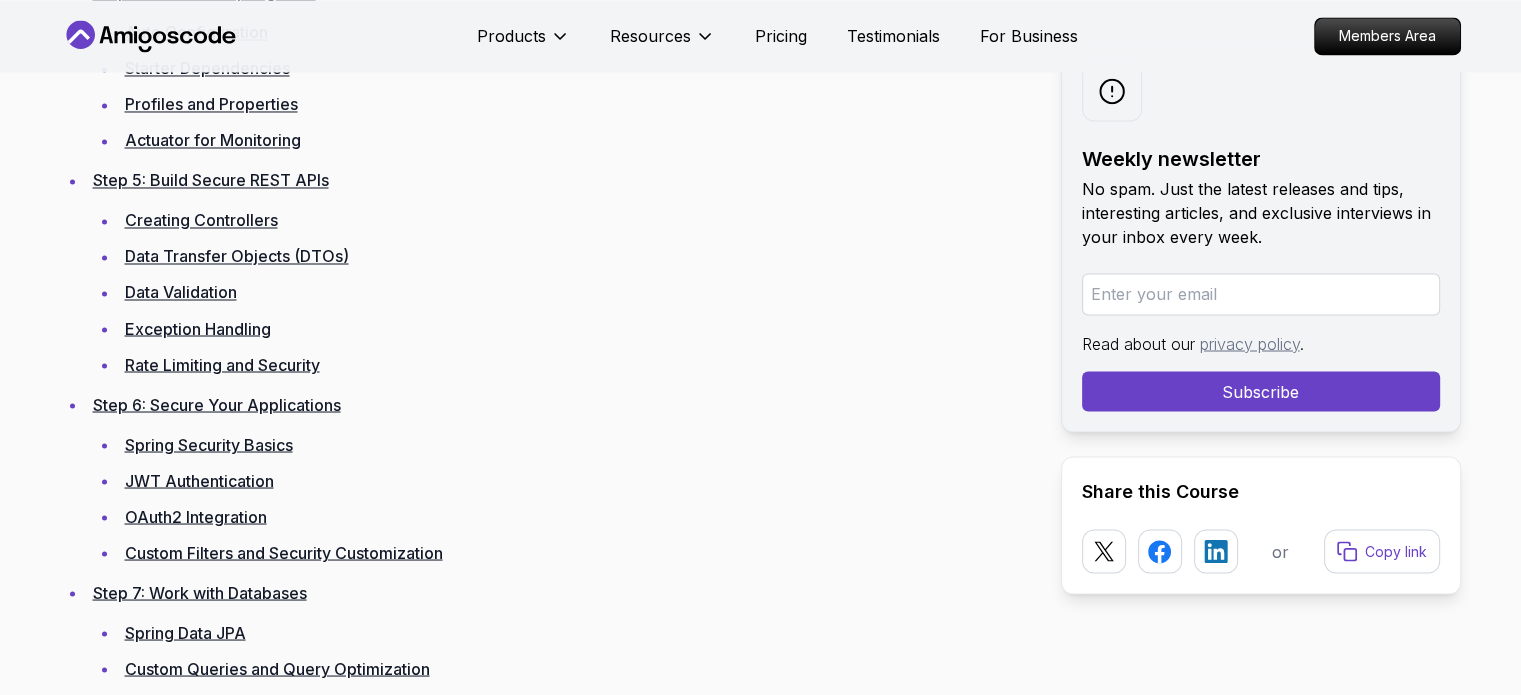 click on "Spring Security Basics" at bounding box center (209, 444) 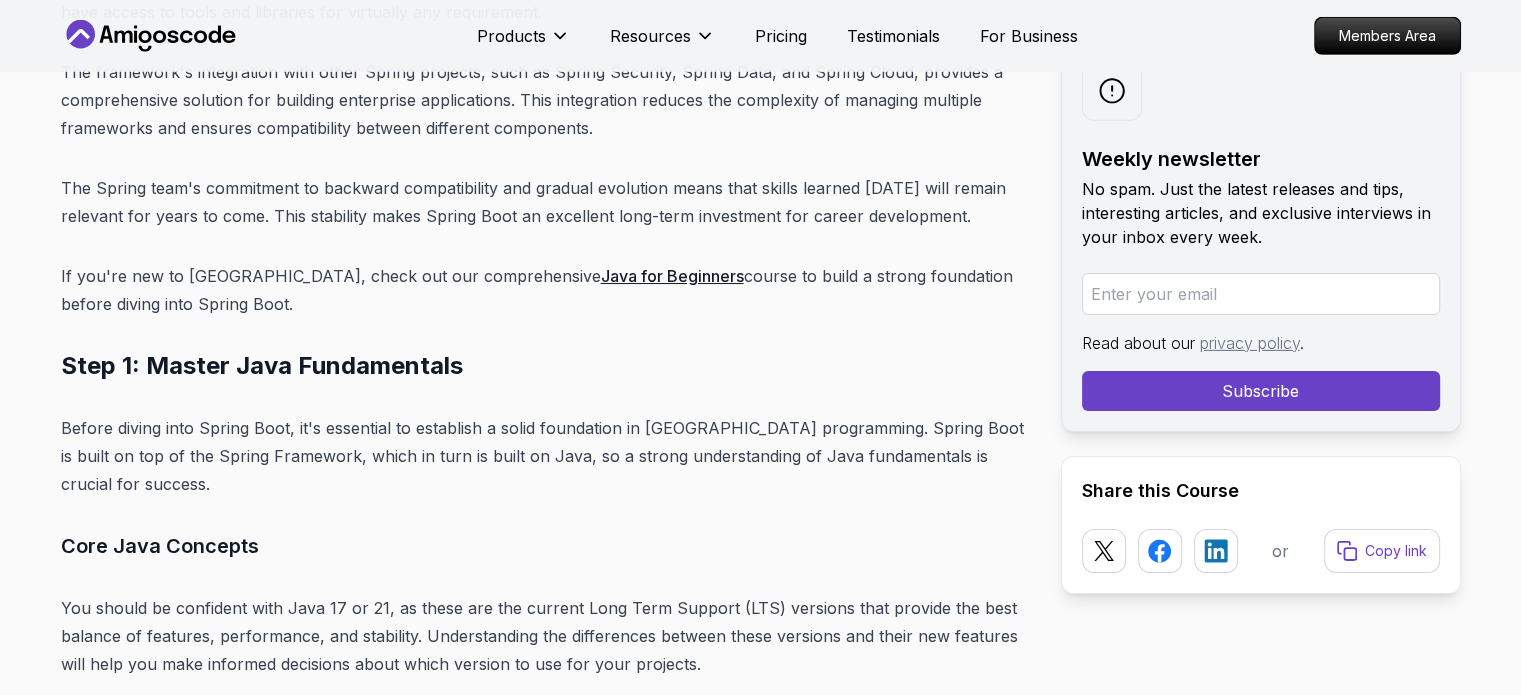 scroll, scrollTop: 6436, scrollLeft: 0, axis: vertical 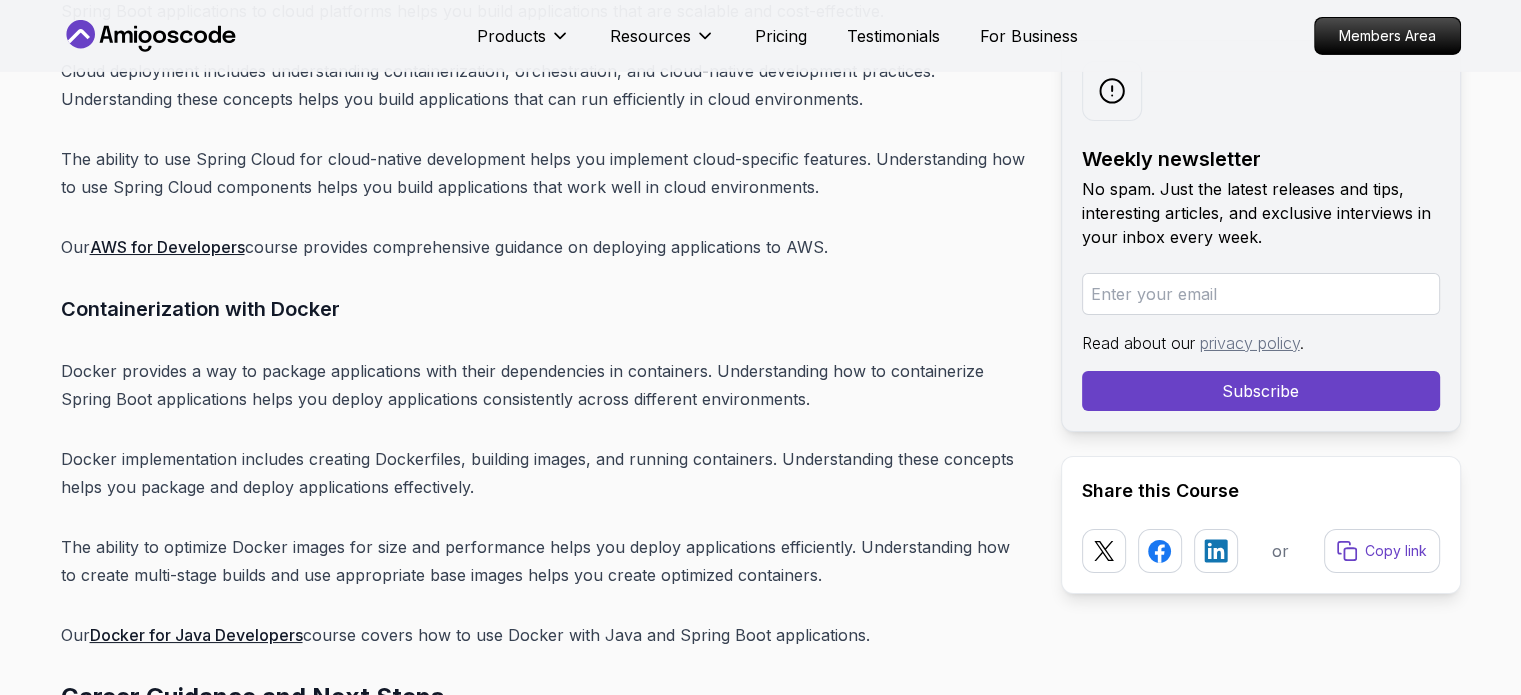 drag, startPoint x: 220, startPoint y: 450, endPoint x: 256, endPoint y: 491, distance: 54.56189 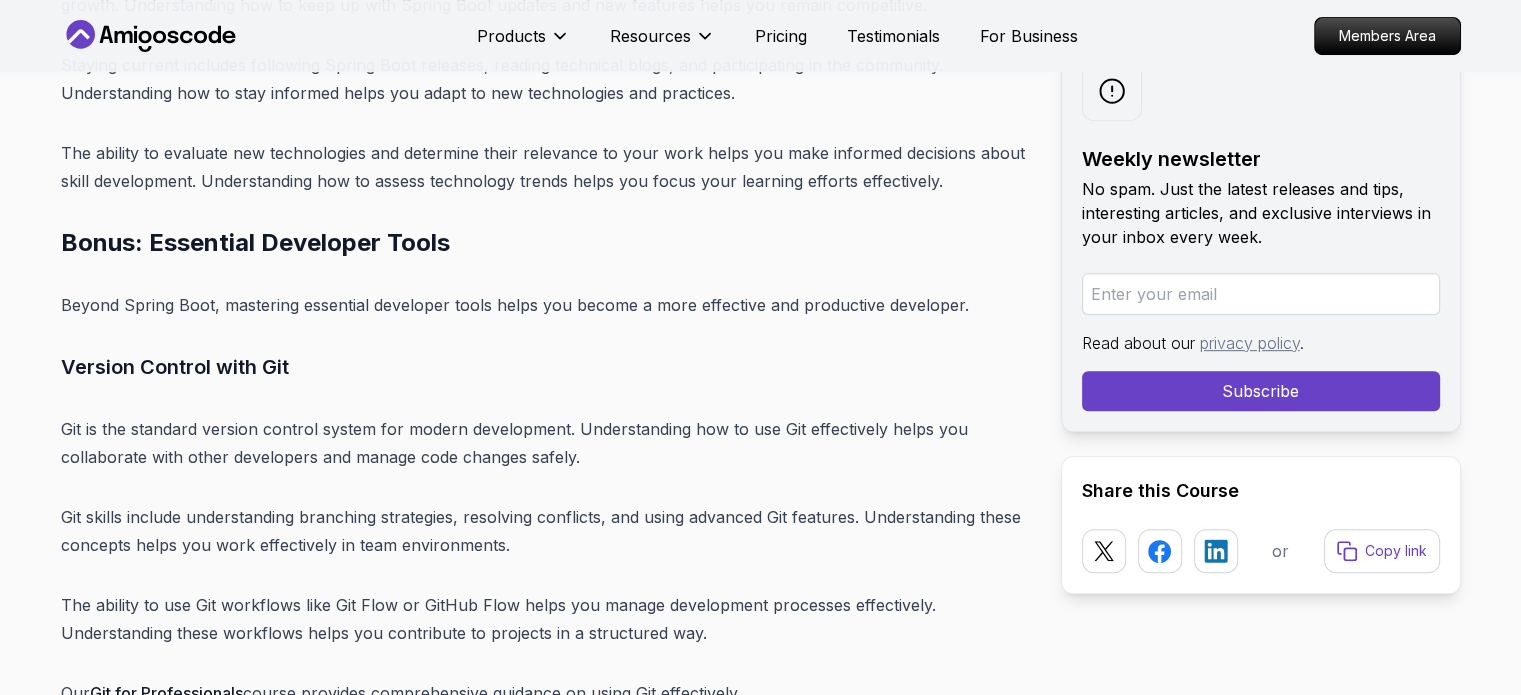 scroll, scrollTop: 23736, scrollLeft: 0, axis: vertical 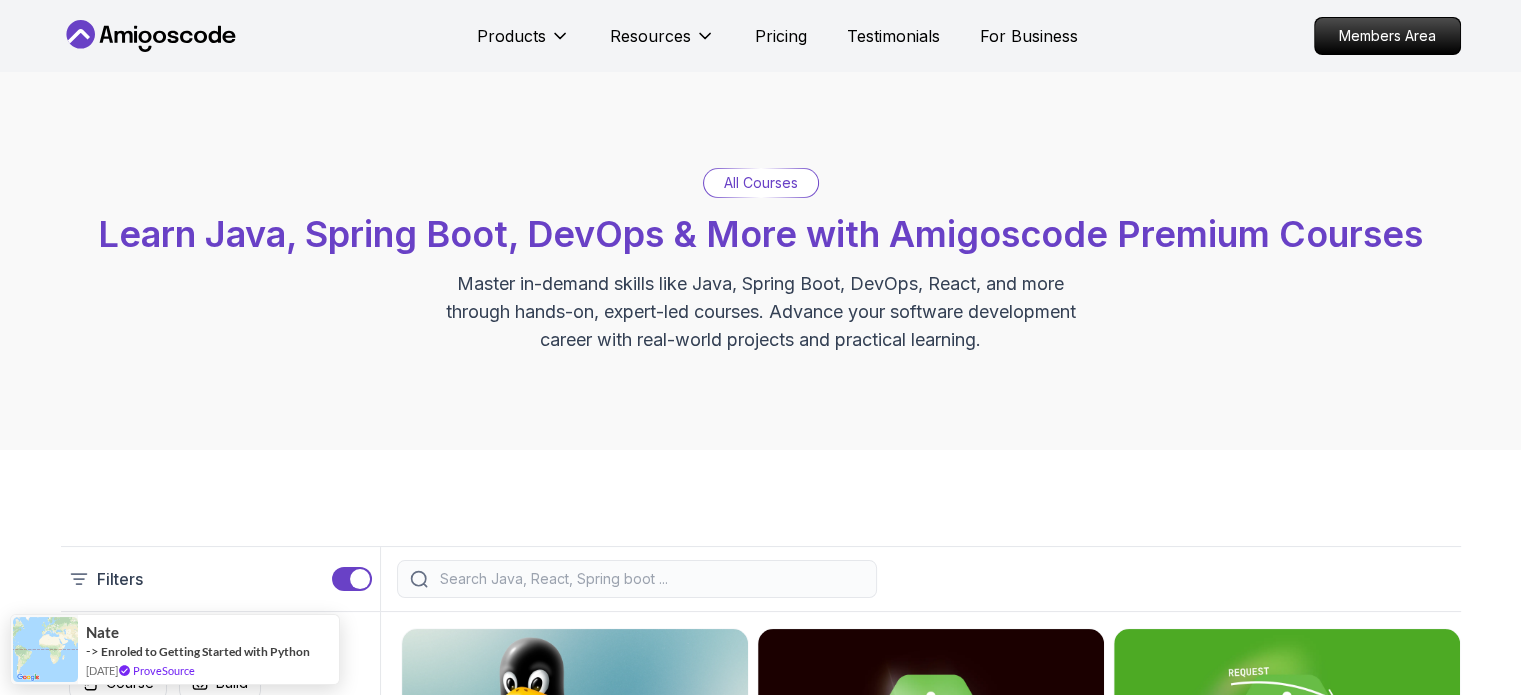 click on "Products Resources Pricing Testimonials For Business Members Area Products Resources Pricing Testimonials For Business Members Area All Courses Learn Java, Spring Boot, DevOps & More with Amigoscode Premium Courses Master in-demand skills like Java, Spring Boot, DevOps, React, and more through hands-on, expert-led courses. Advance your software development career with real-world projects and practical learning. Filters Filters Type Course Build Price Pro Free Instructors Nelson Djalo Richard Abz Duration 0-1 Hour 1-3 Hours +3 Hours Track Front End Back End Dev Ops Full Stack Level Junior Mid-level Senior 6.00h Linux Fundamentals Pro Learn the fundamentals of Linux and how to use the command line 5.18h Advanced Spring Boot Pro Dive deep into Spring Boot with our advanced course, designed to take your skills from intermediate to expert level. 3.30h Building APIs with Spring Boot Pro 1.67h NEW Spring Boot for Beginners Build a CRUD API with Spring Boot and PostgreSQL database using Spring Data JPA and Spring AI" at bounding box center [760, 3405] 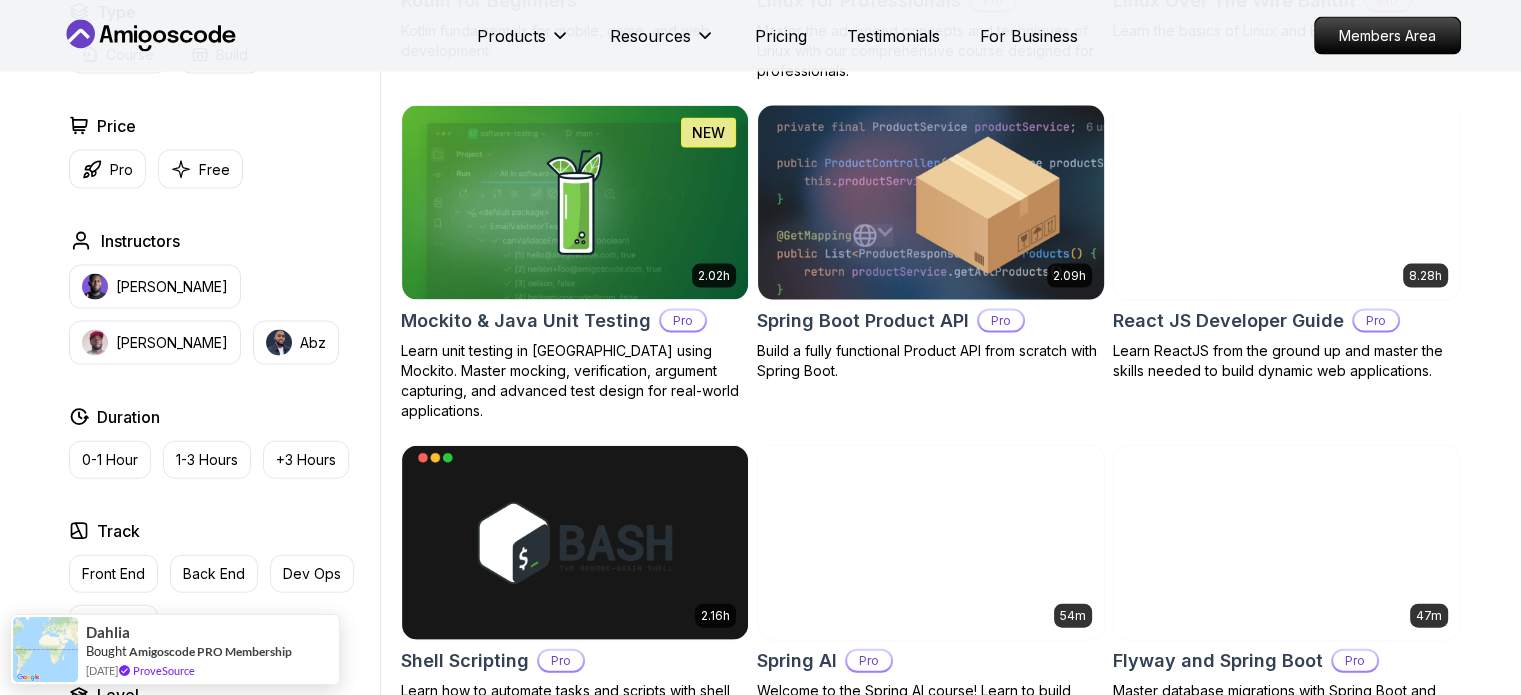 scroll, scrollTop: 4400, scrollLeft: 0, axis: vertical 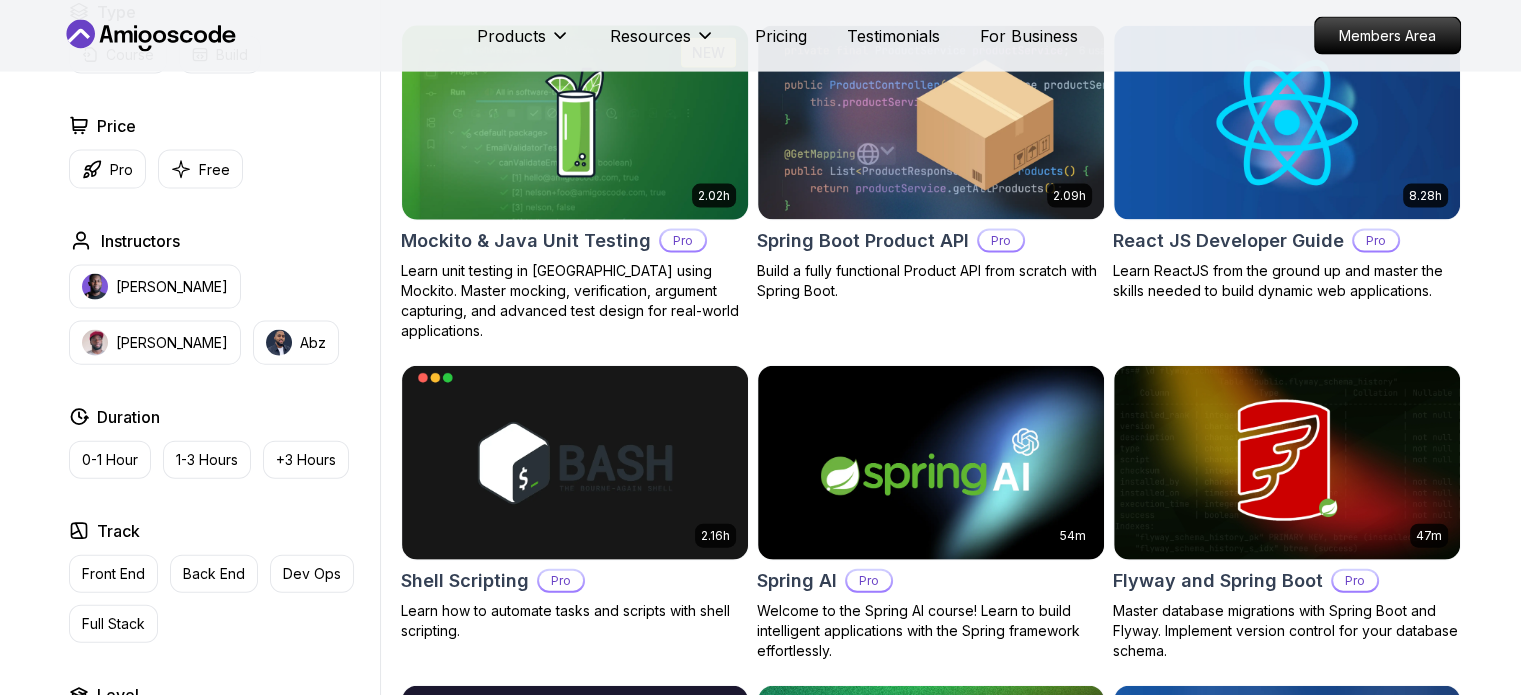 click at bounding box center (574, 122) 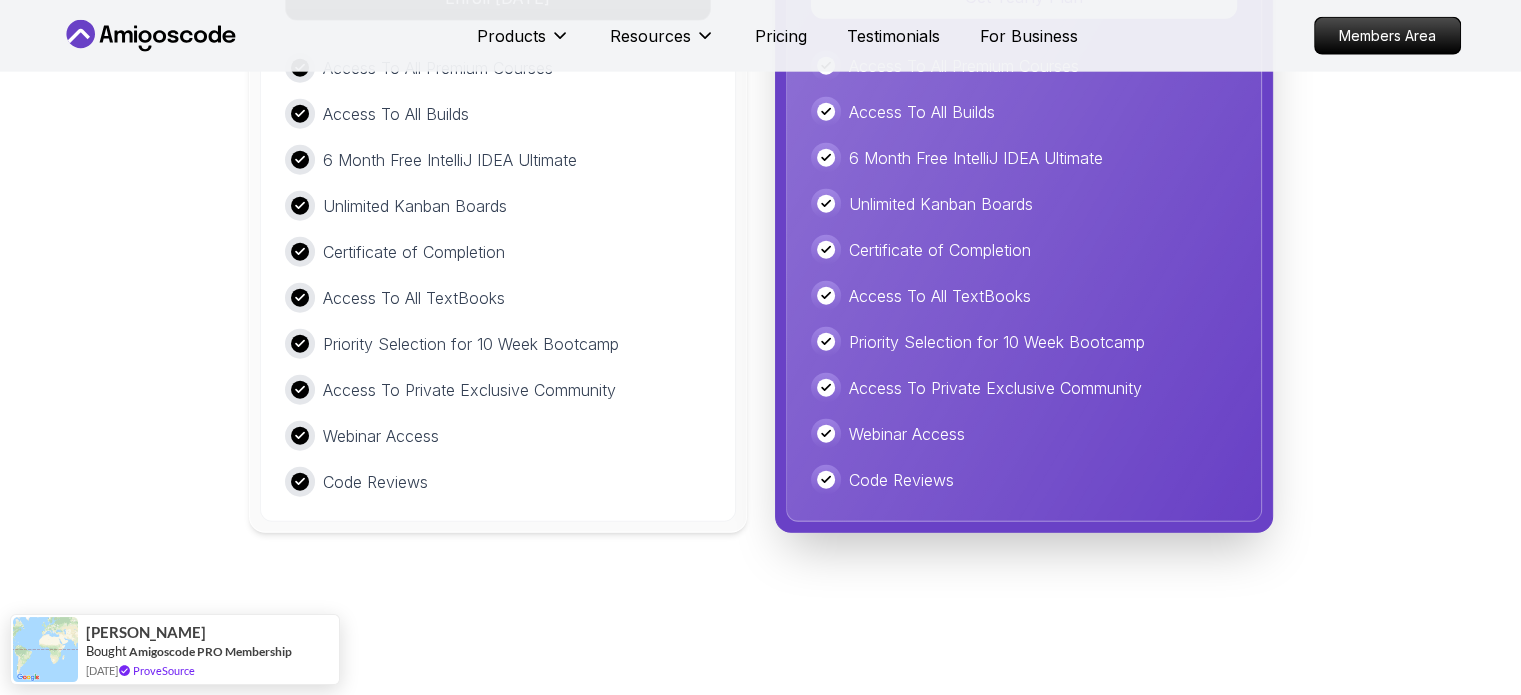 scroll, scrollTop: 5100, scrollLeft: 0, axis: vertical 